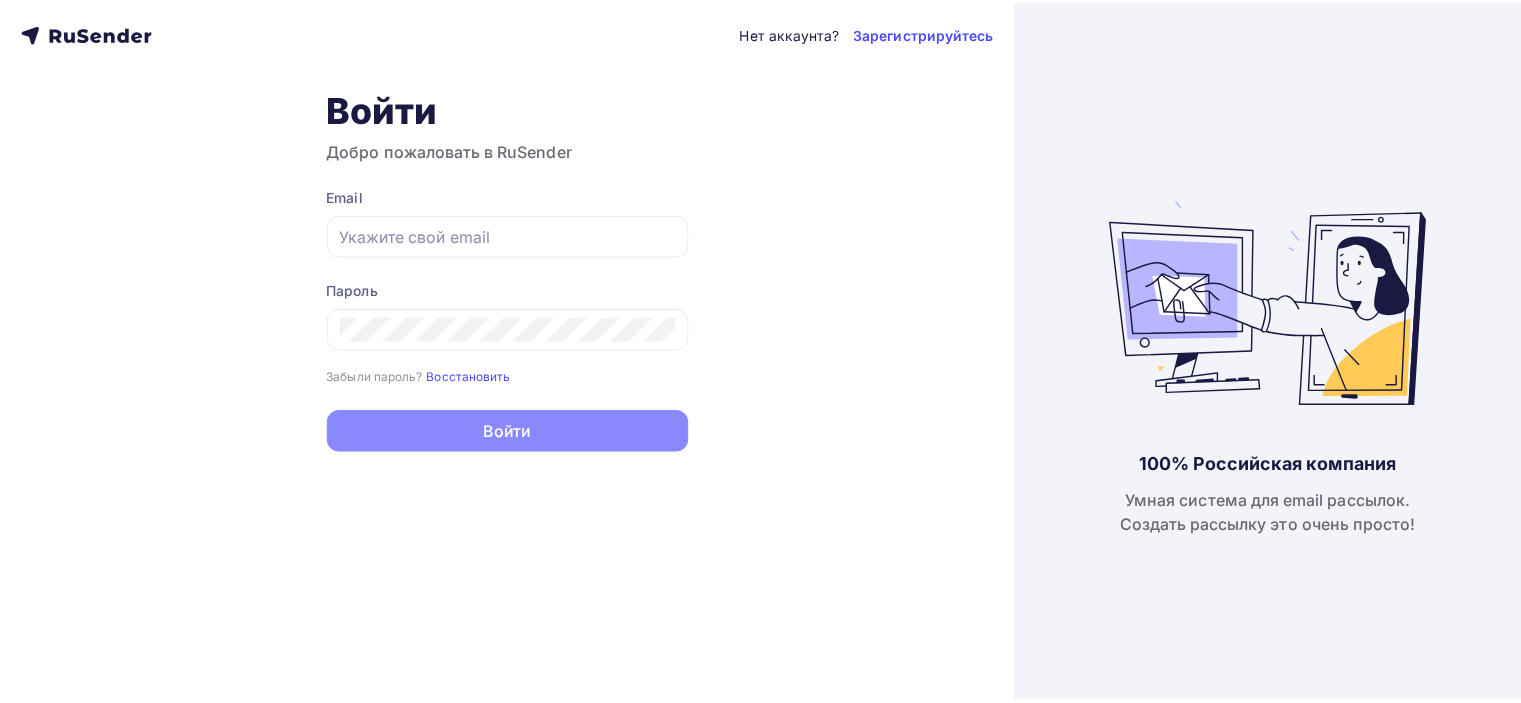 scroll, scrollTop: 0, scrollLeft: 0, axis: both 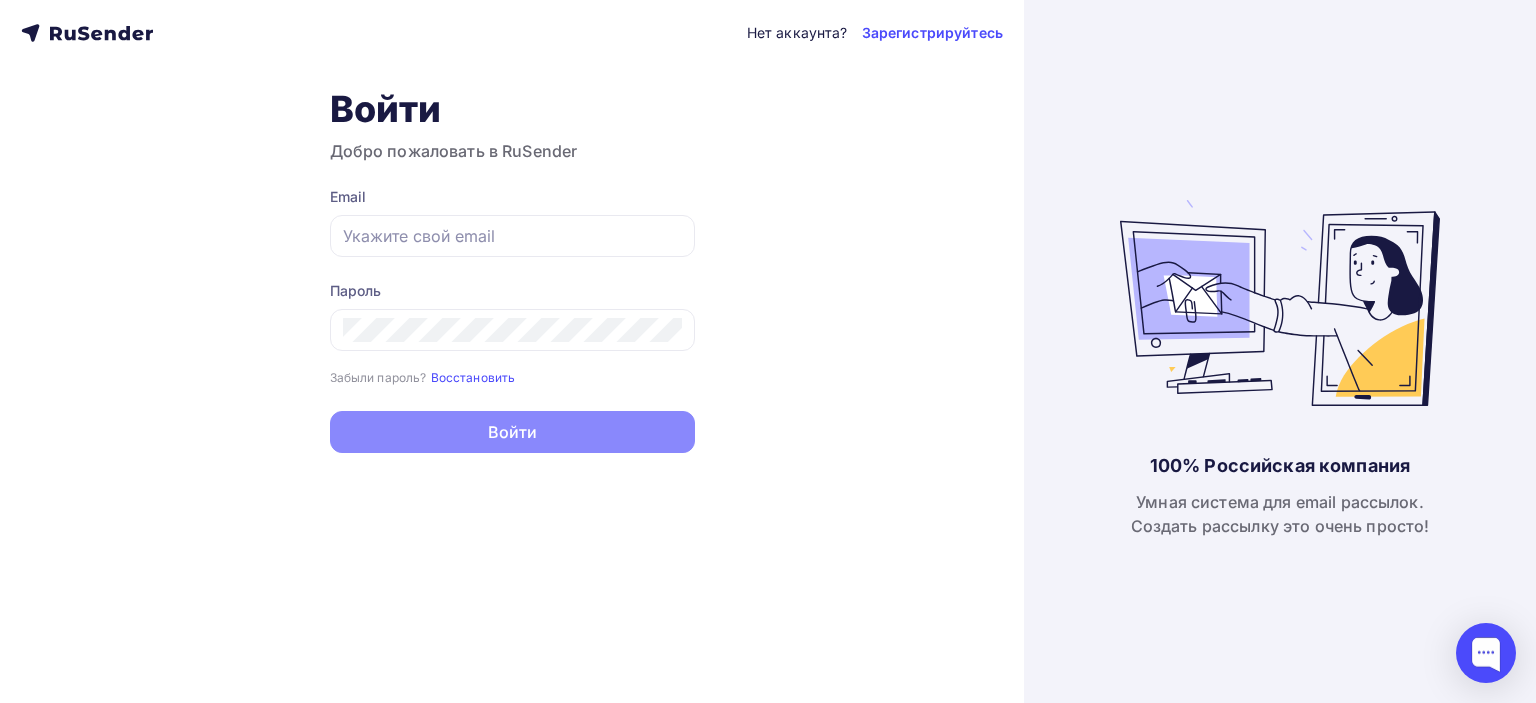 type on "[EMAIL_ADDRESS][DOMAIN_NAME]" 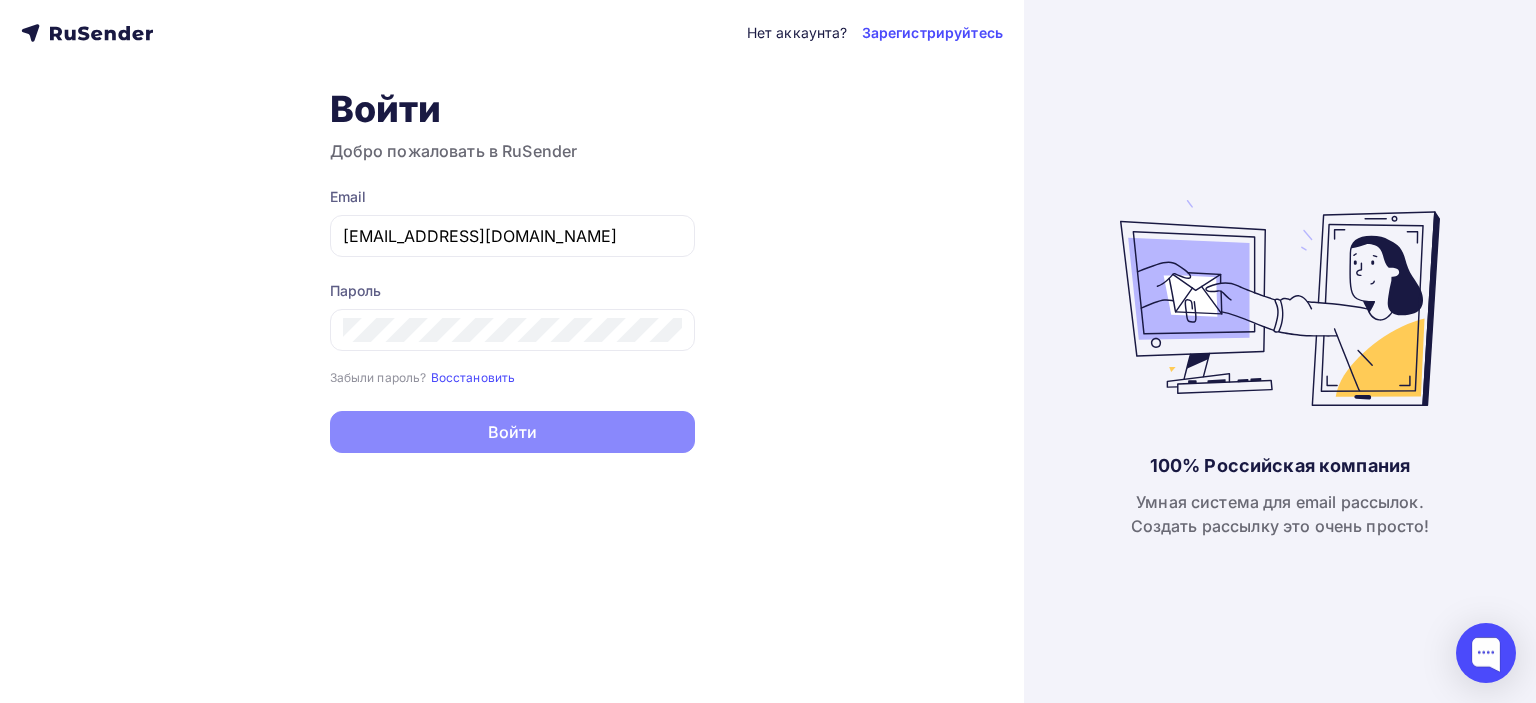click on "Нет аккаунта?   Зарегистрируйтесь   Войти
Добро пожаловать в RuSender
Email    rafik159357@gmail.com
Пароль              Забыли пароль?   Восстановить
Забыли пароль?
Восстановить
Войти
Нет аккаунта?
Зарегистрируйтесь" at bounding box center [512, 351] 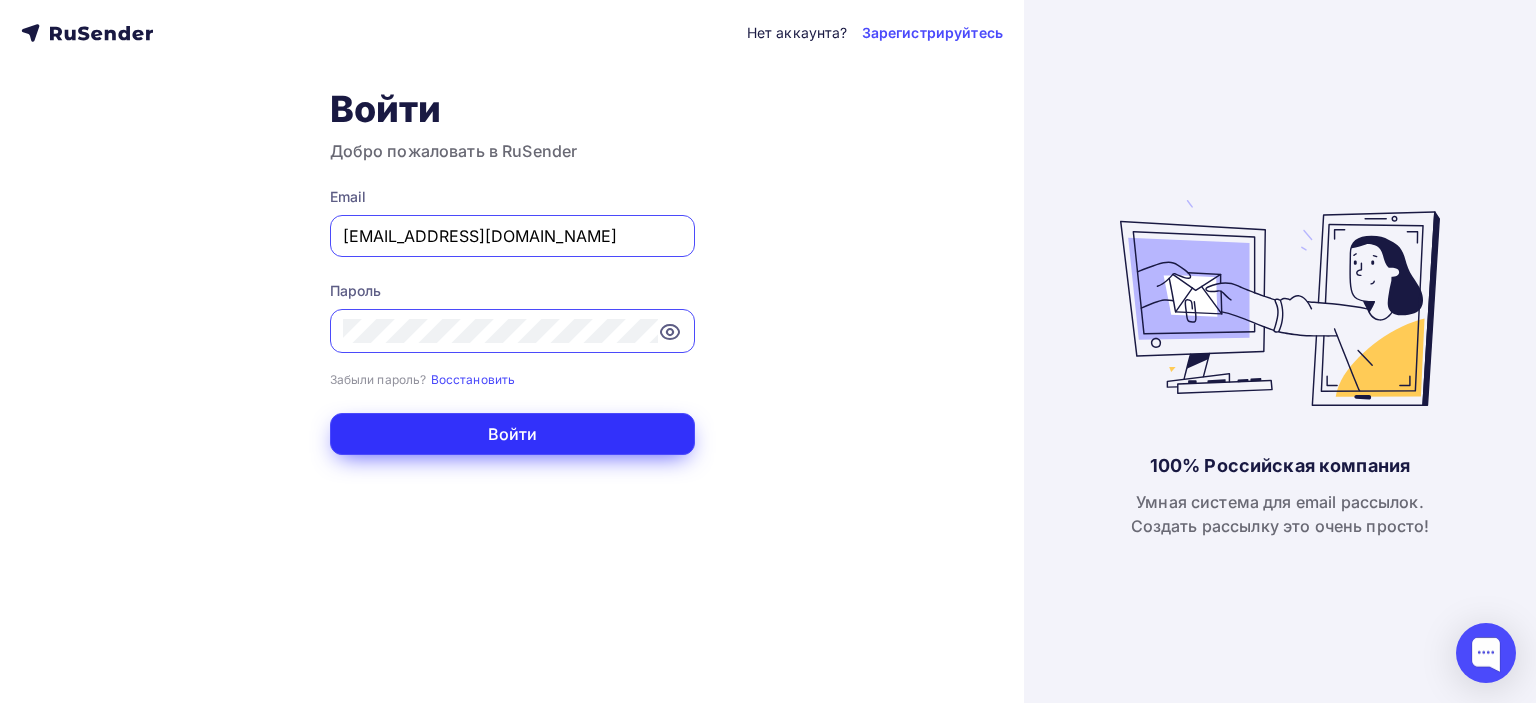 click on "Войти" at bounding box center [512, 434] 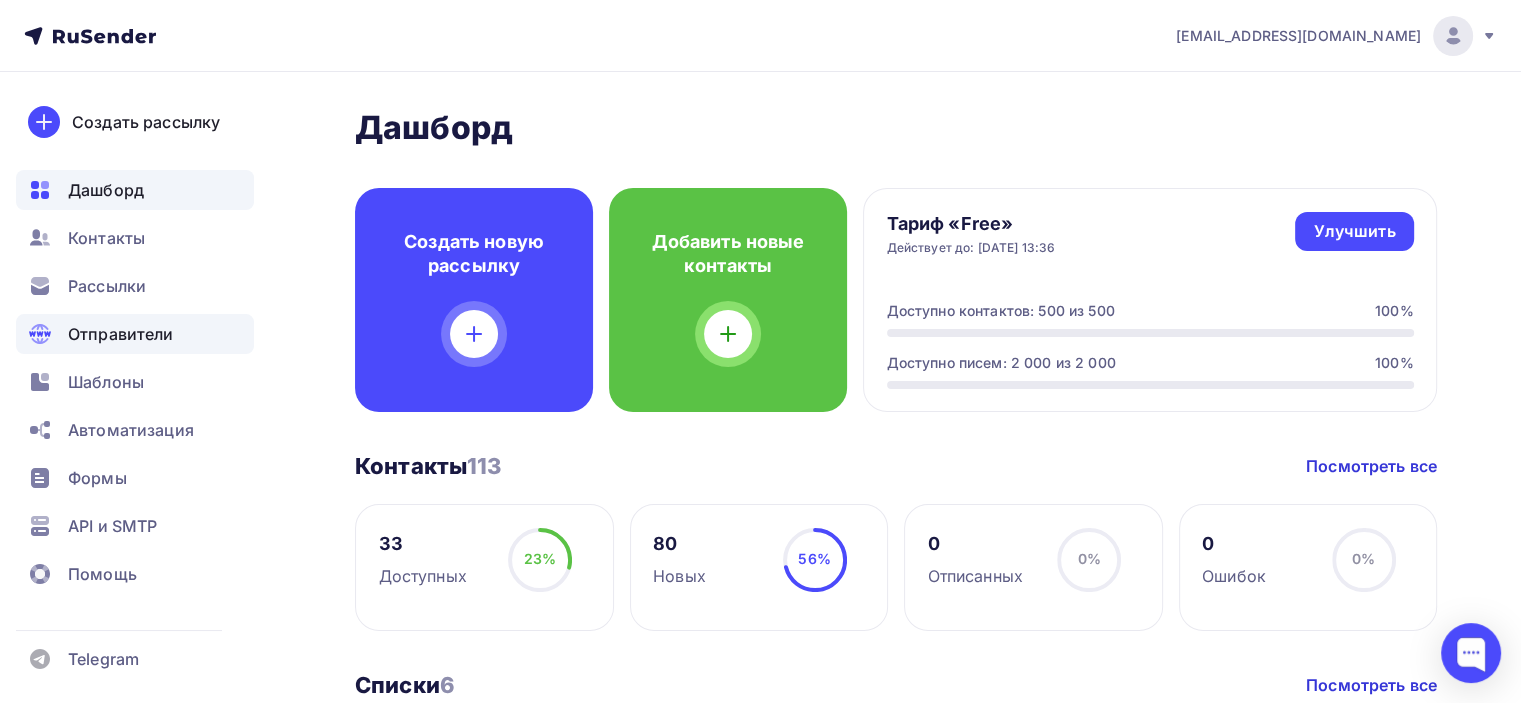 click on "Отправители" at bounding box center [121, 334] 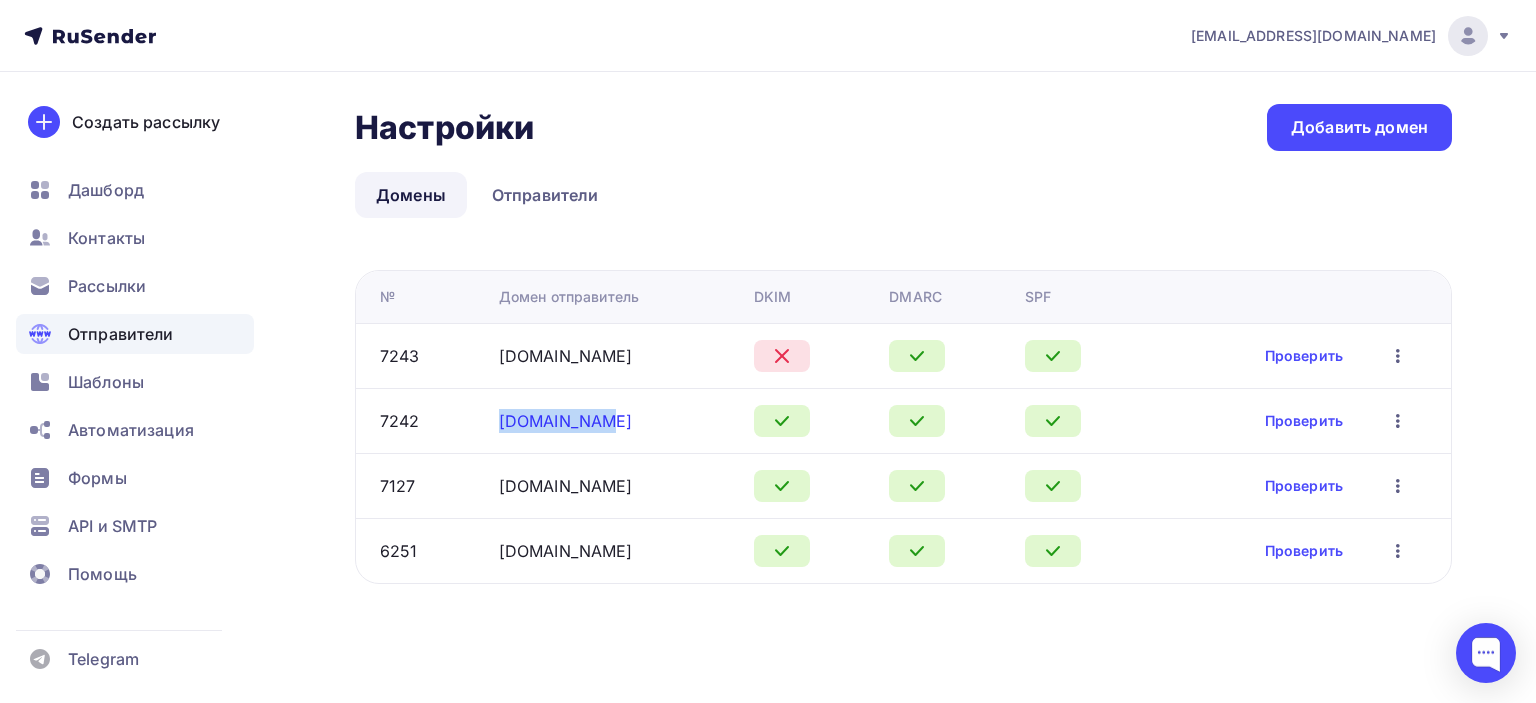 drag, startPoint x: 610, startPoint y: 427, endPoint x: 500, endPoint y: 427, distance: 110 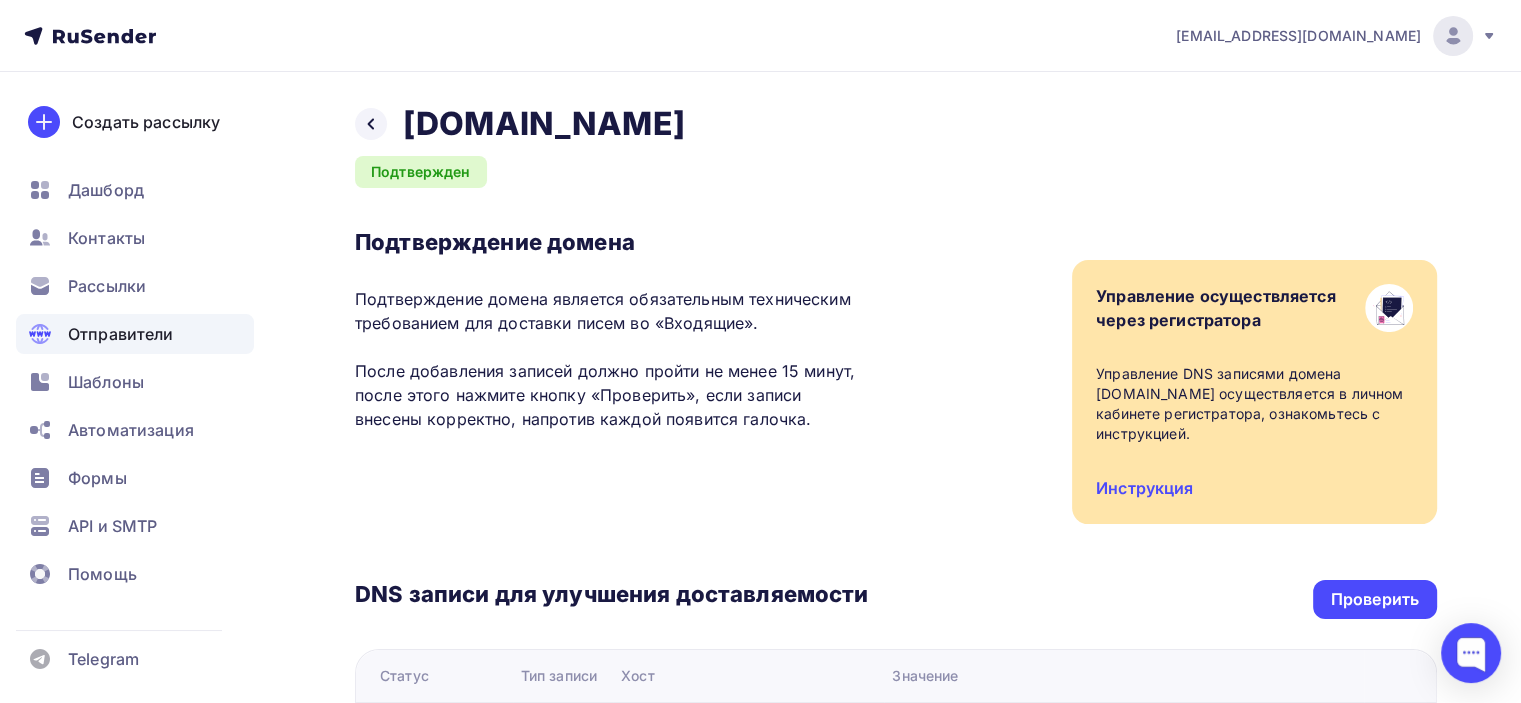 scroll, scrollTop: 300, scrollLeft: 0, axis: vertical 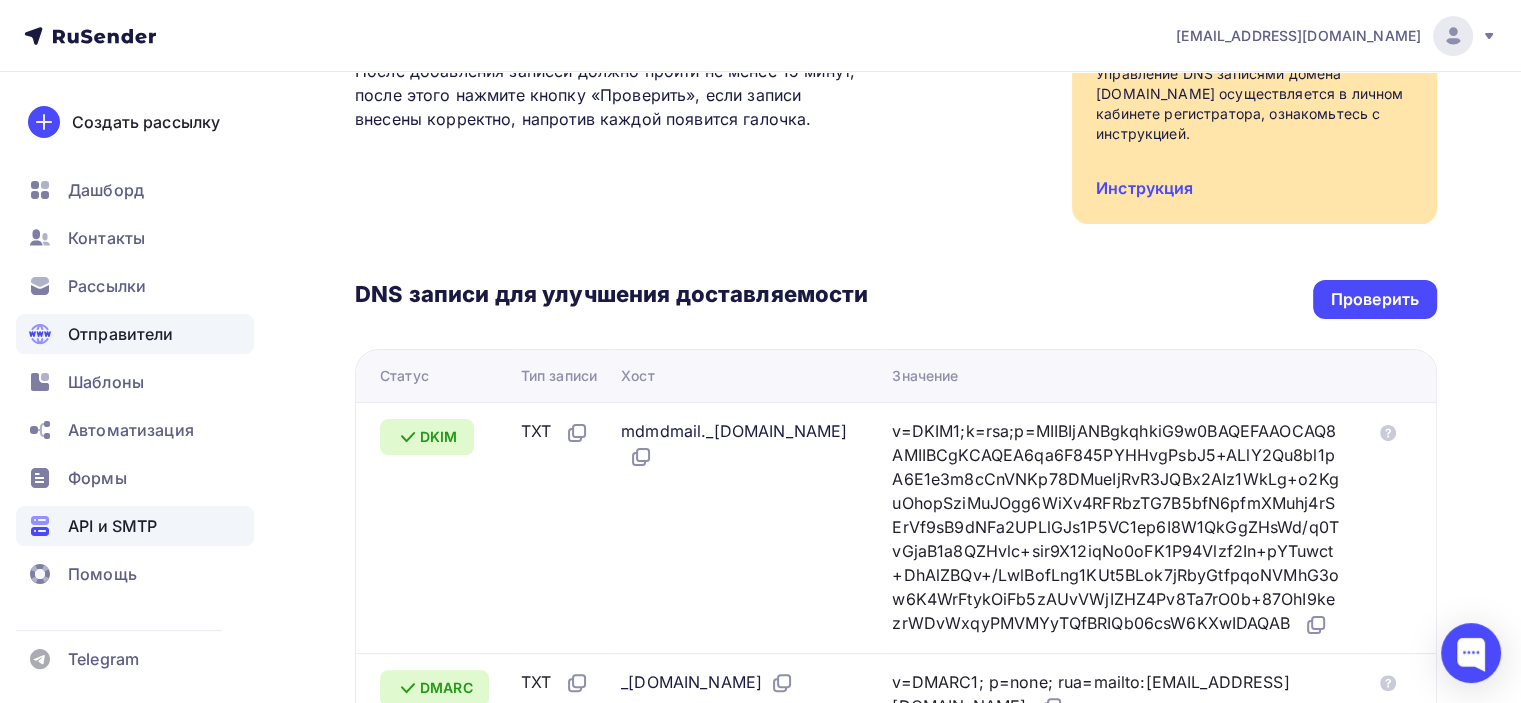 click on "API и SMTP" at bounding box center [112, 526] 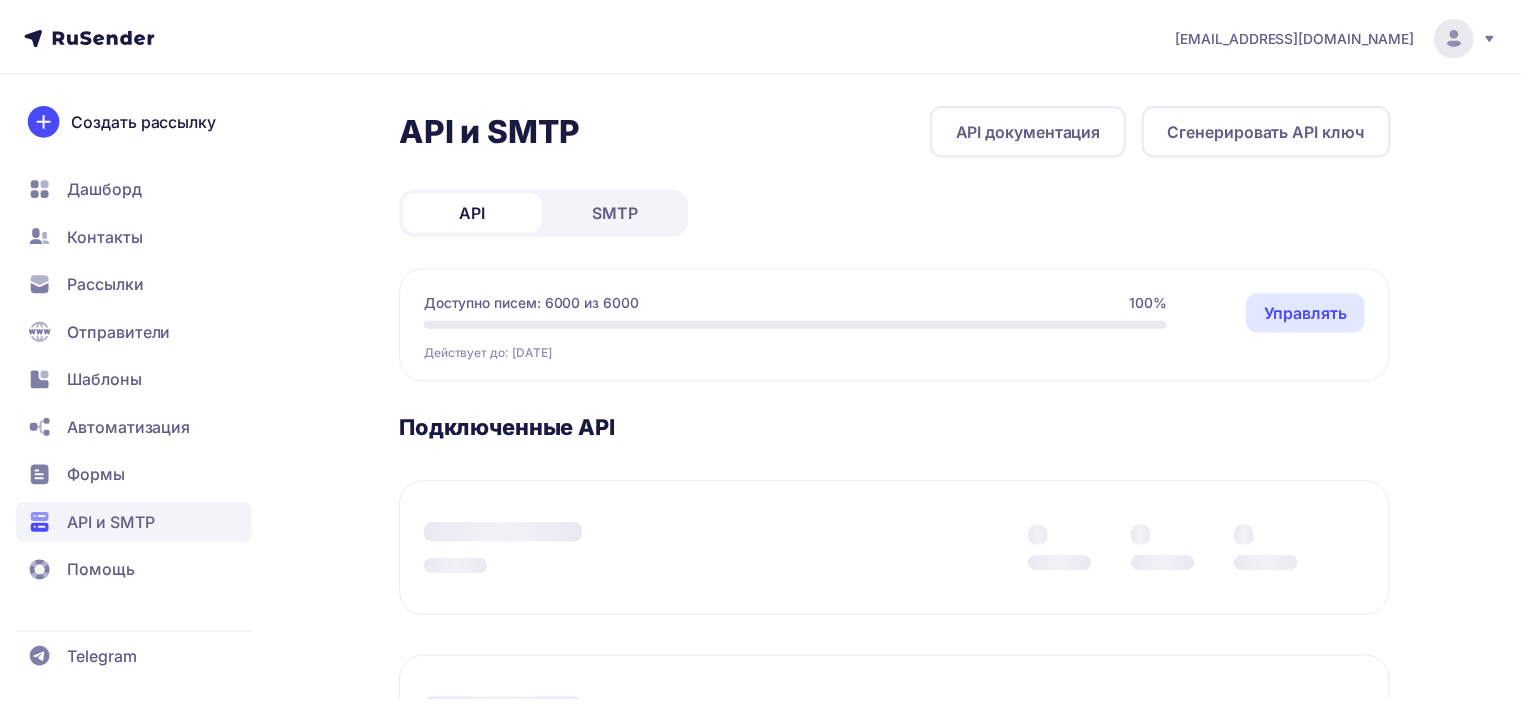 scroll, scrollTop: 0, scrollLeft: 0, axis: both 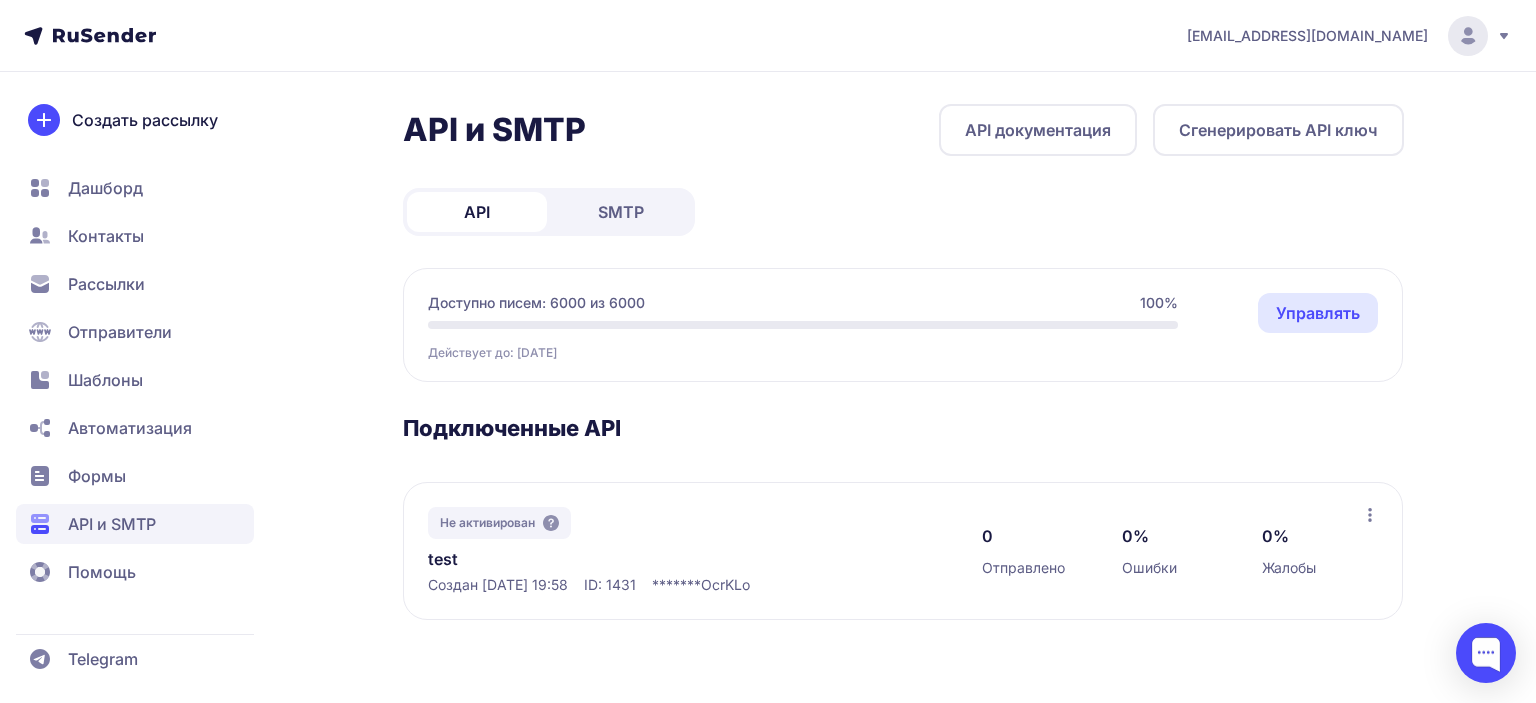 click on "SMTP" 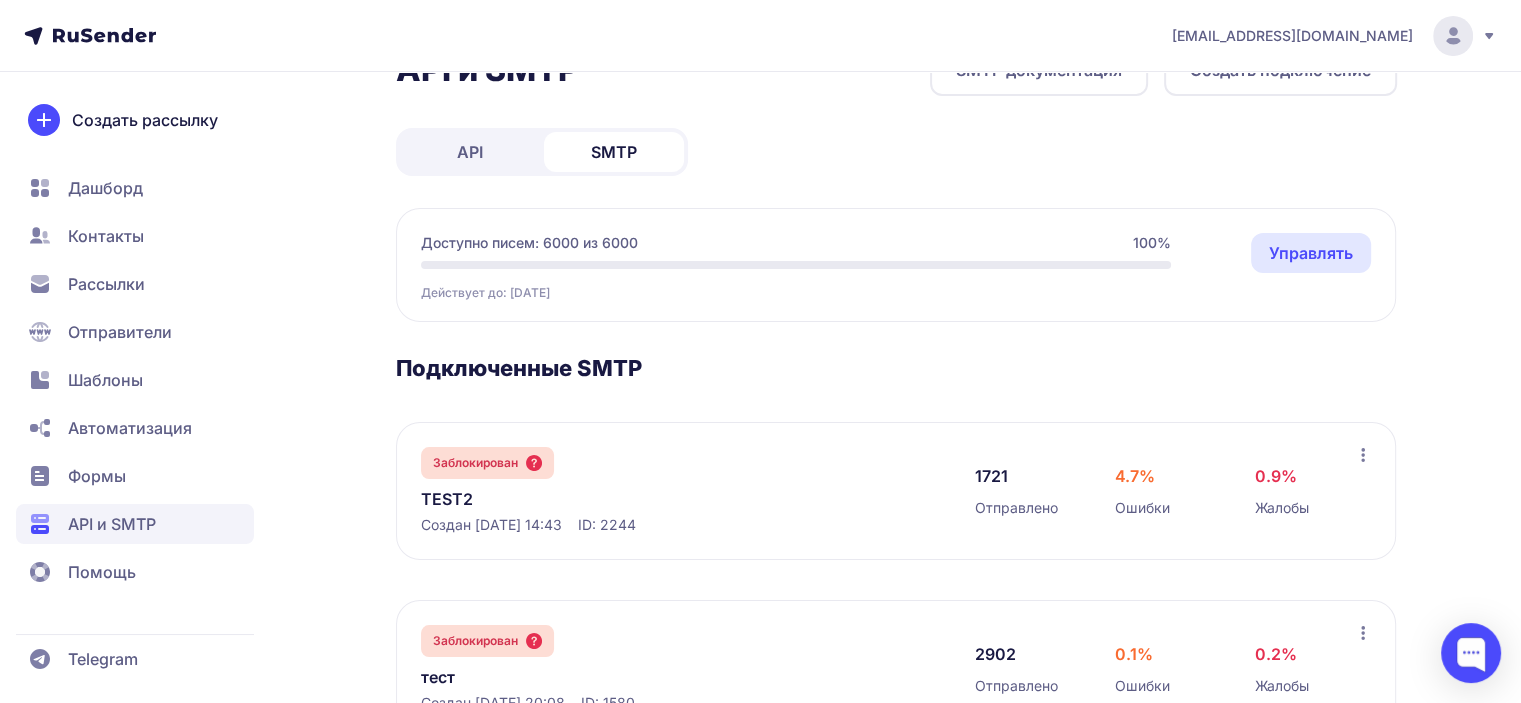 scroll, scrollTop: 200, scrollLeft: 0, axis: vertical 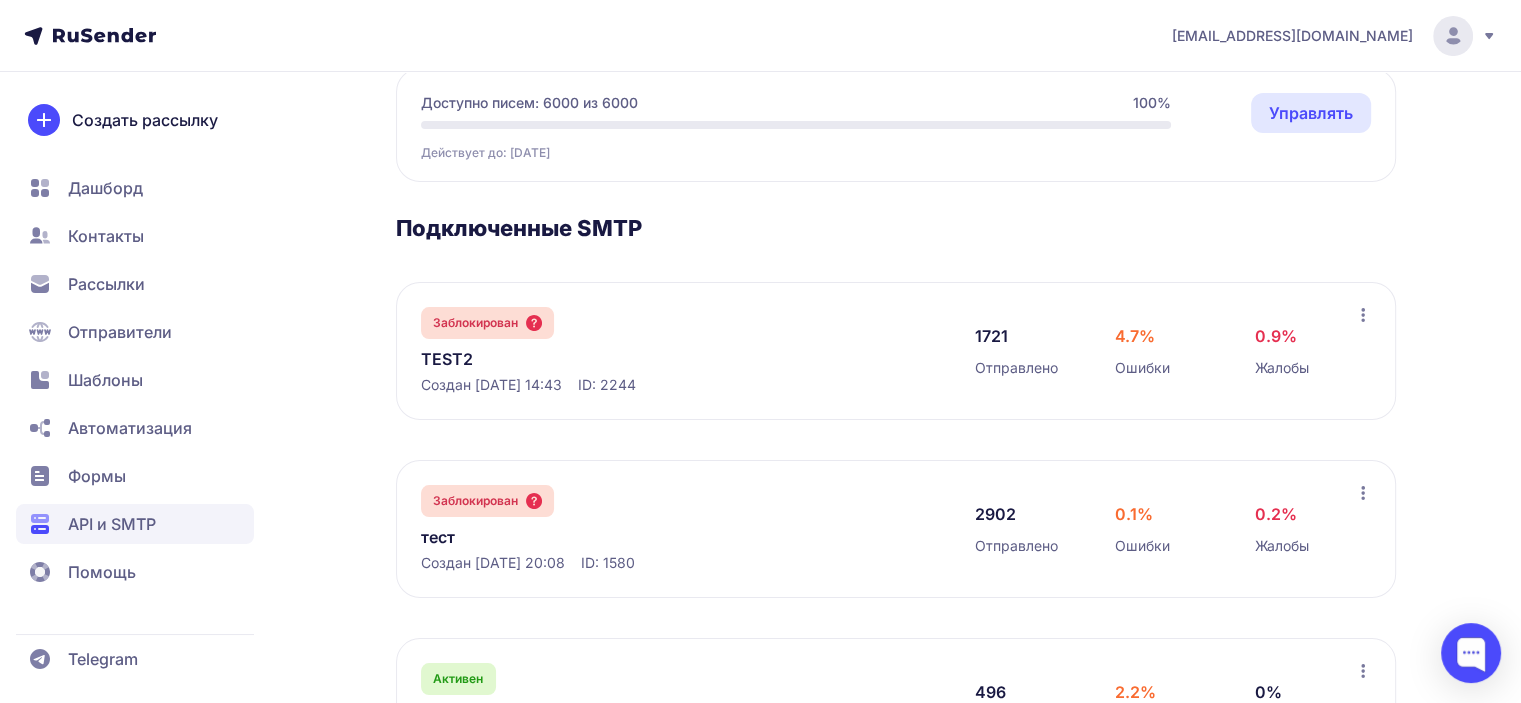click on "тест" at bounding box center [626, 537] 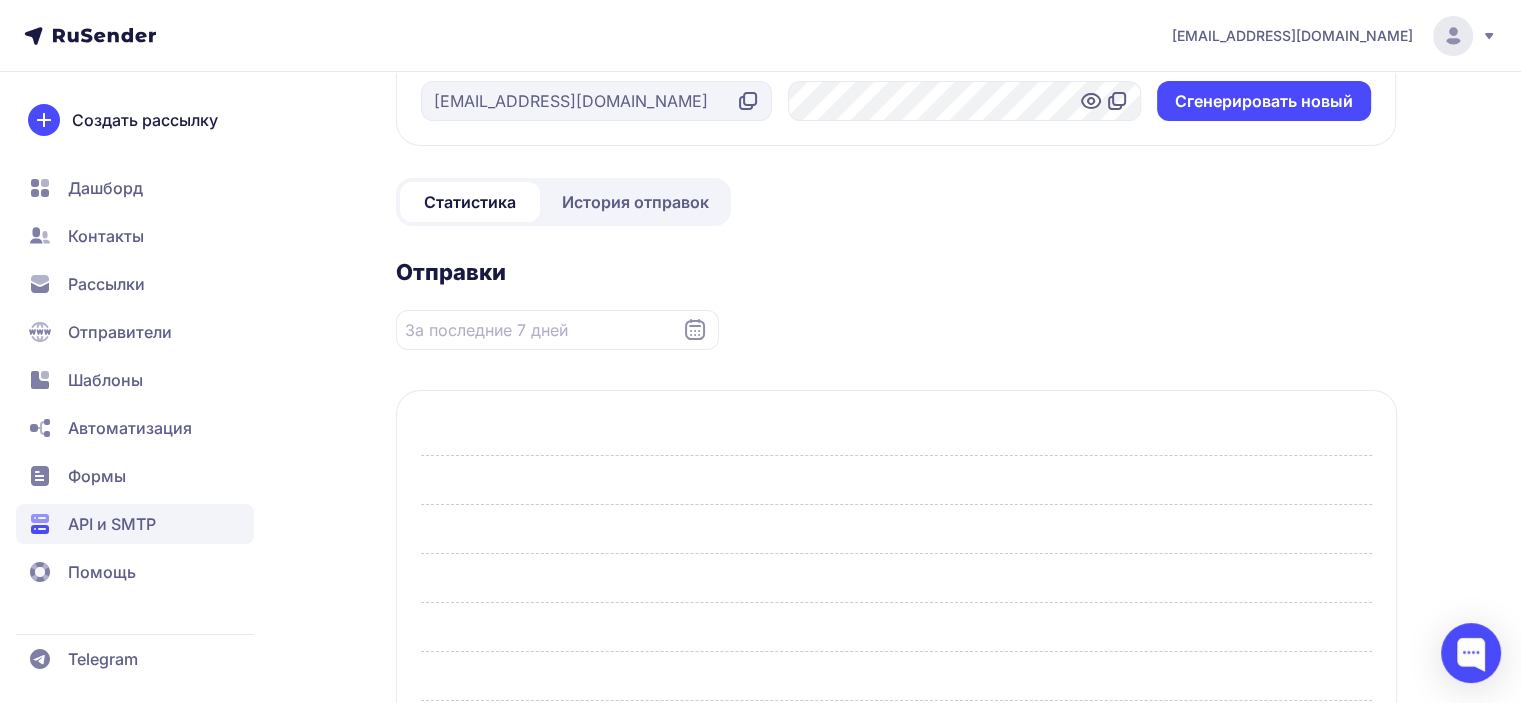 scroll, scrollTop: 0, scrollLeft: 0, axis: both 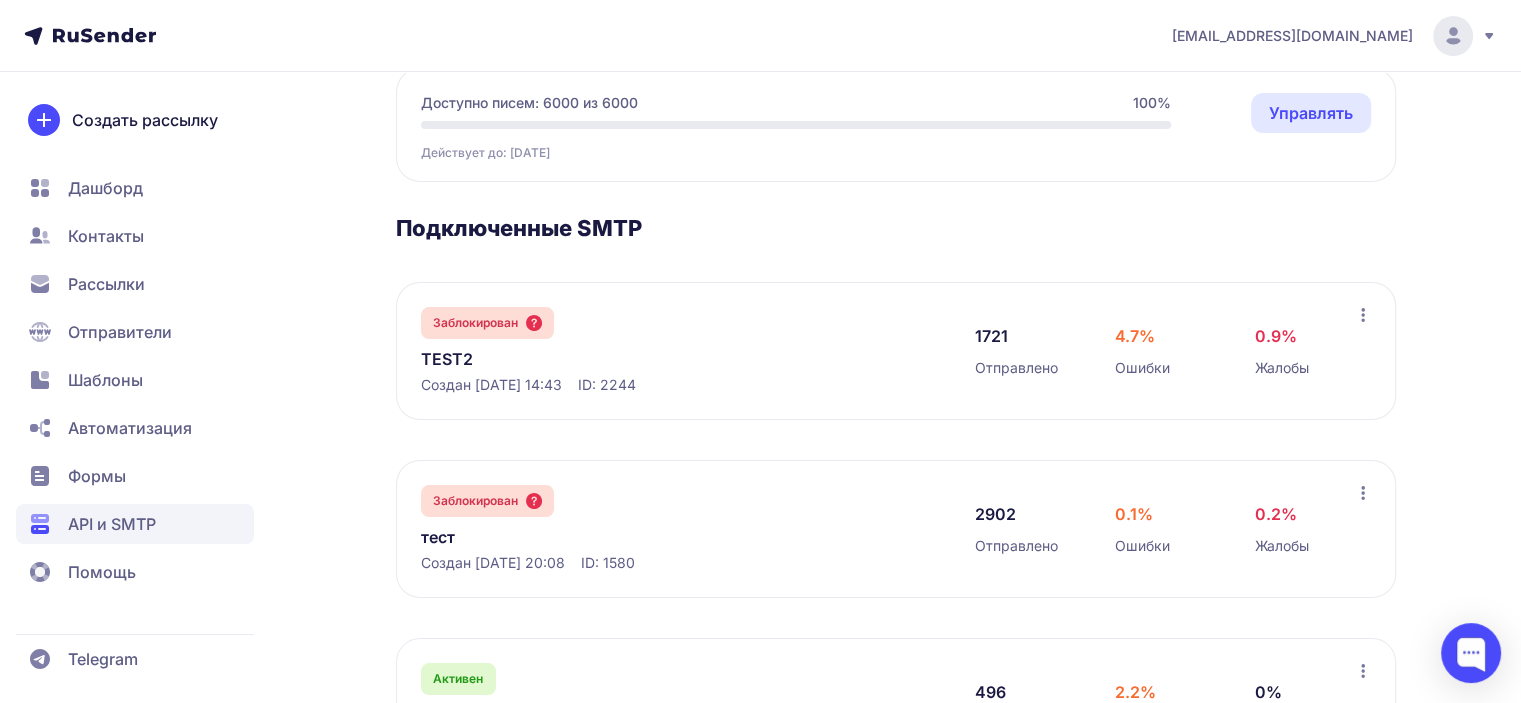 click on "TEST2" at bounding box center [626, 359] 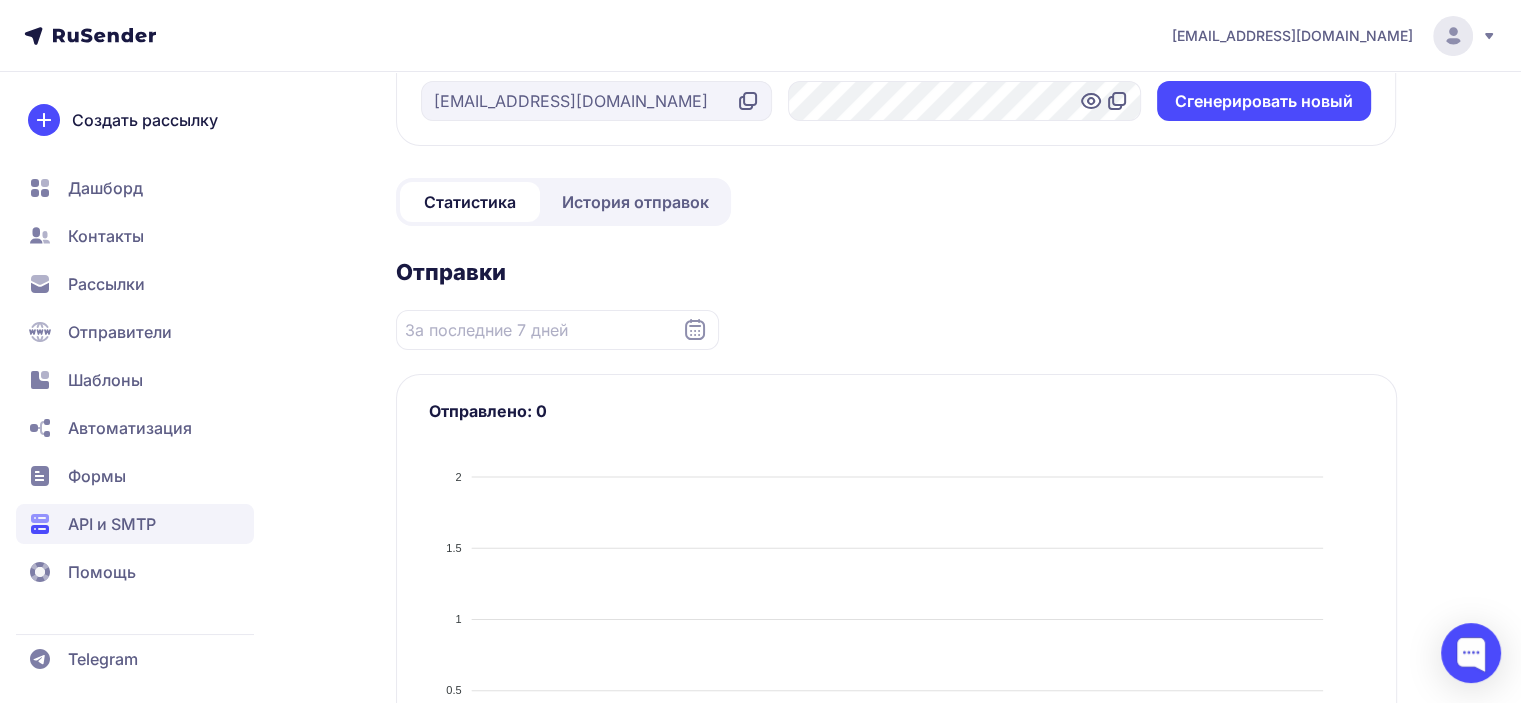 scroll, scrollTop: 0, scrollLeft: 0, axis: both 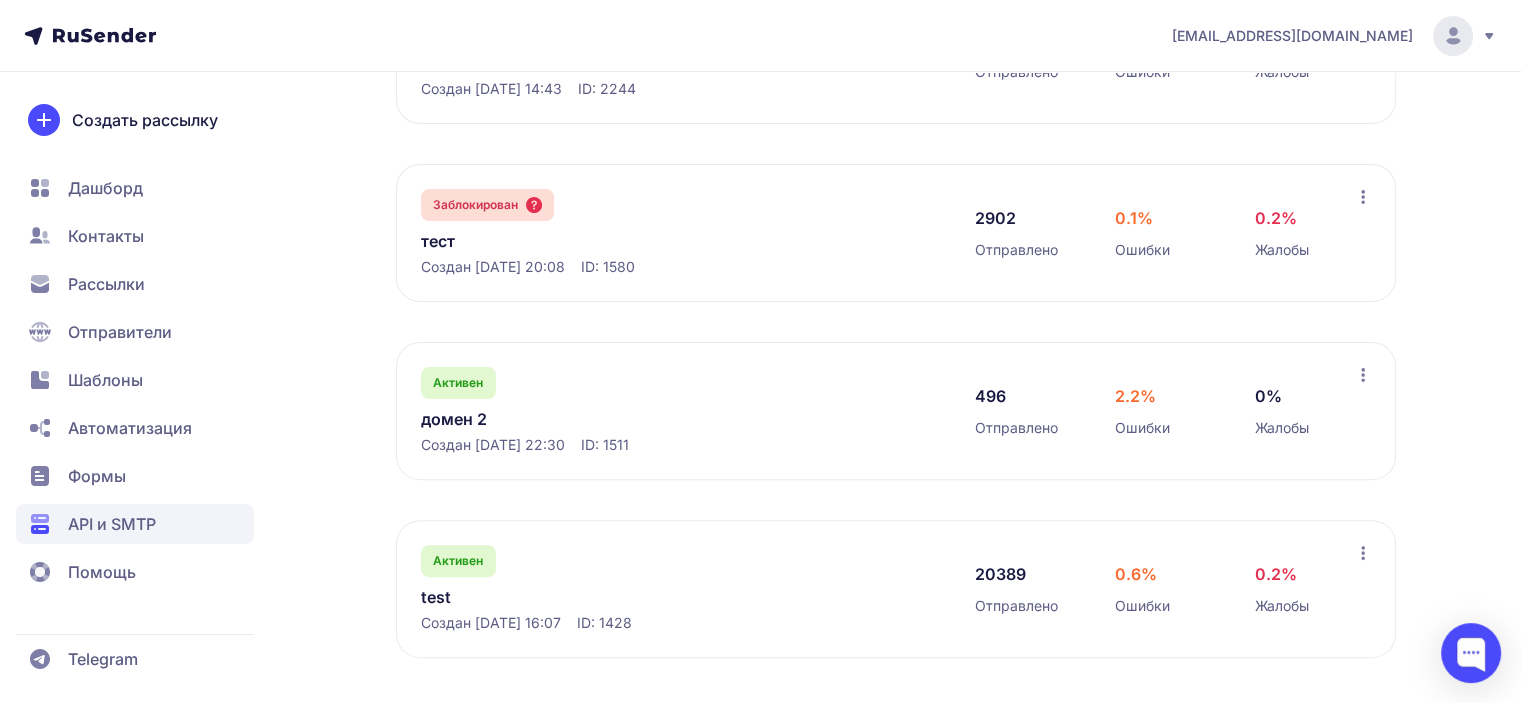 click on "домен 2" at bounding box center [626, 419] 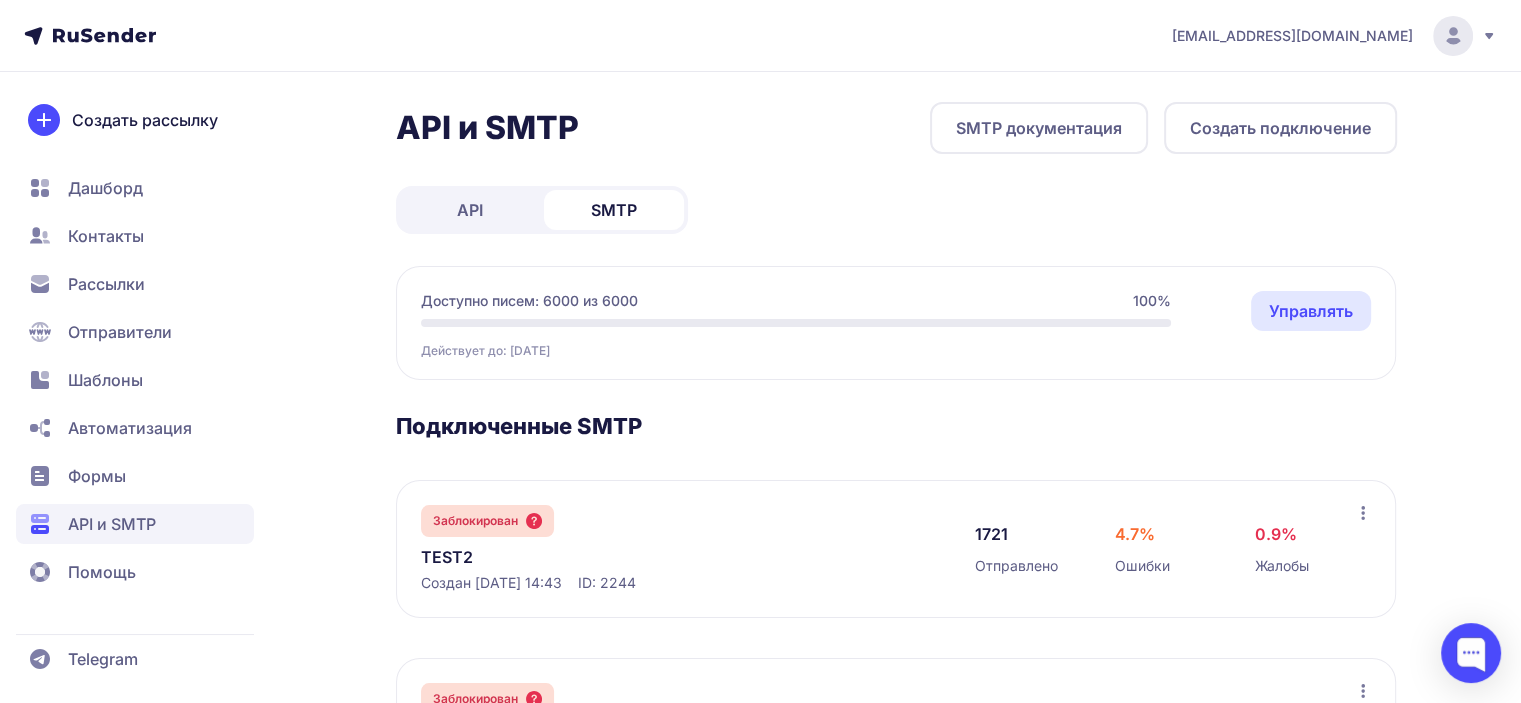 scroll, scrollTop: 0, scrollLeft: 0, axis: both 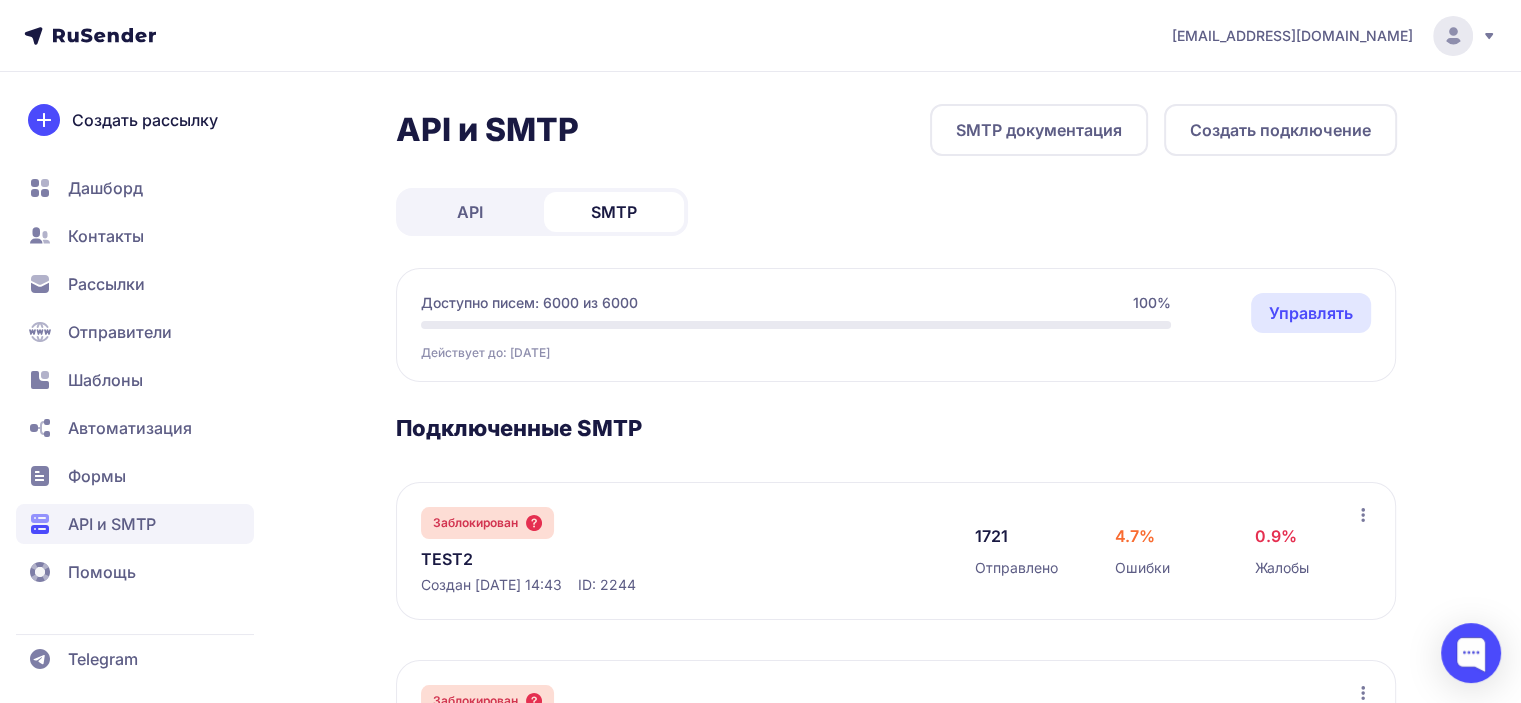 click on "Создать подключение" at bounding box center (1280, 130) 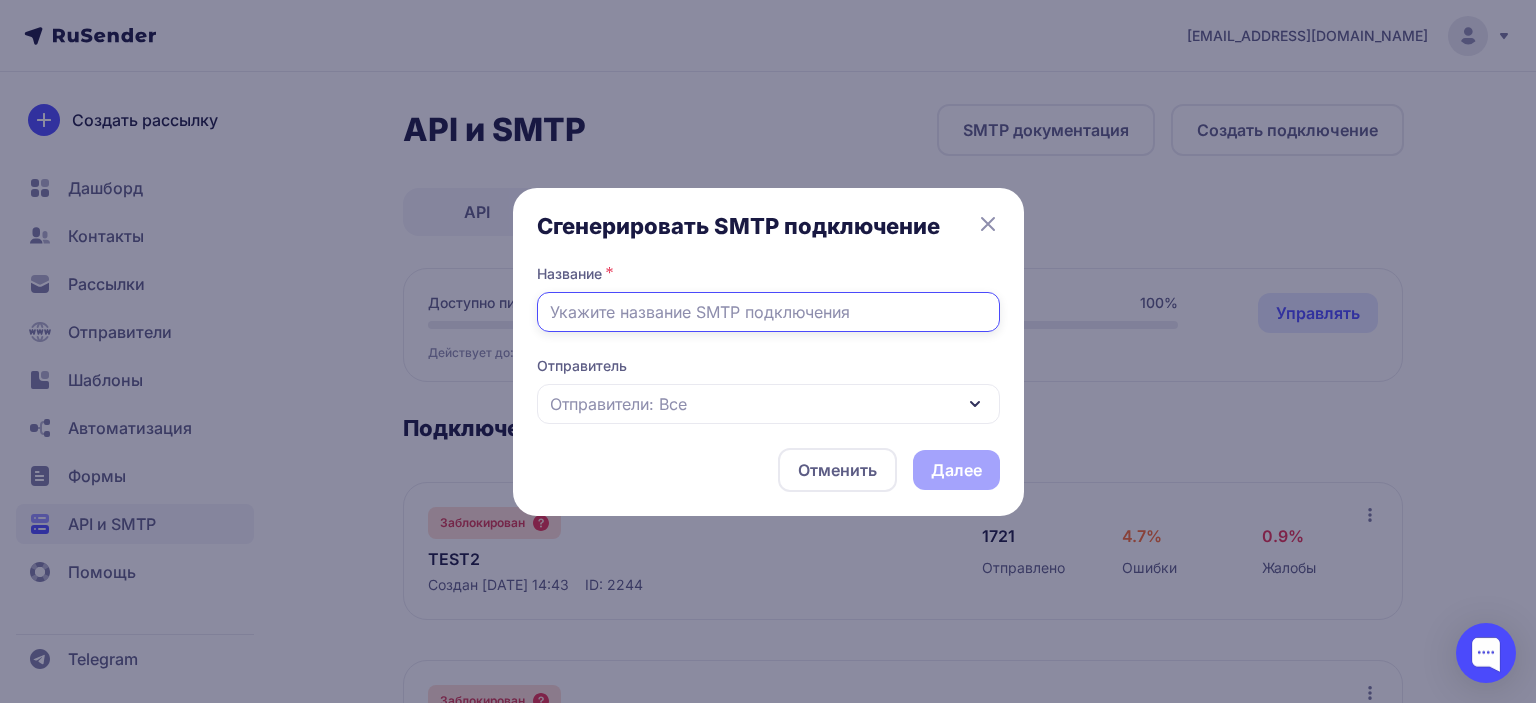 click at bounding box center (768, 312) 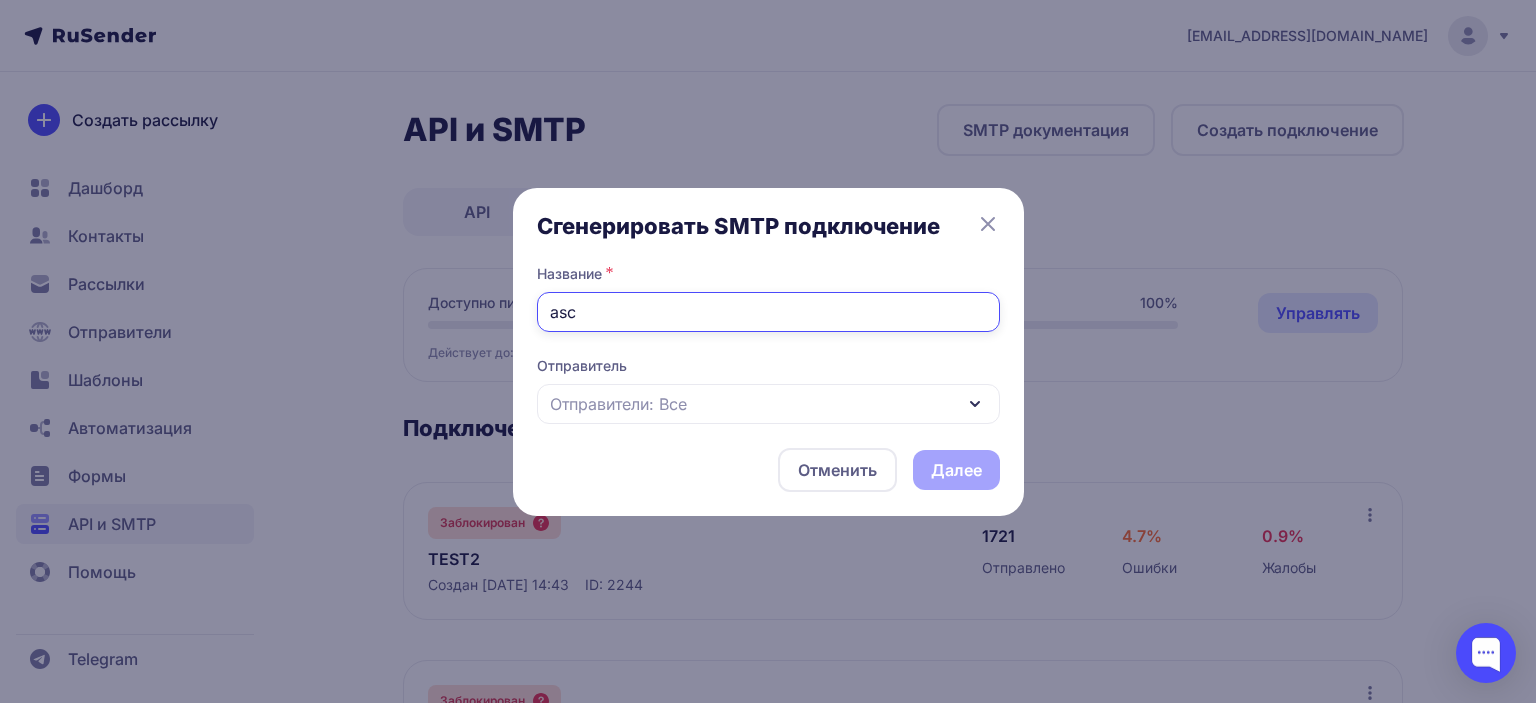 type on "asc" 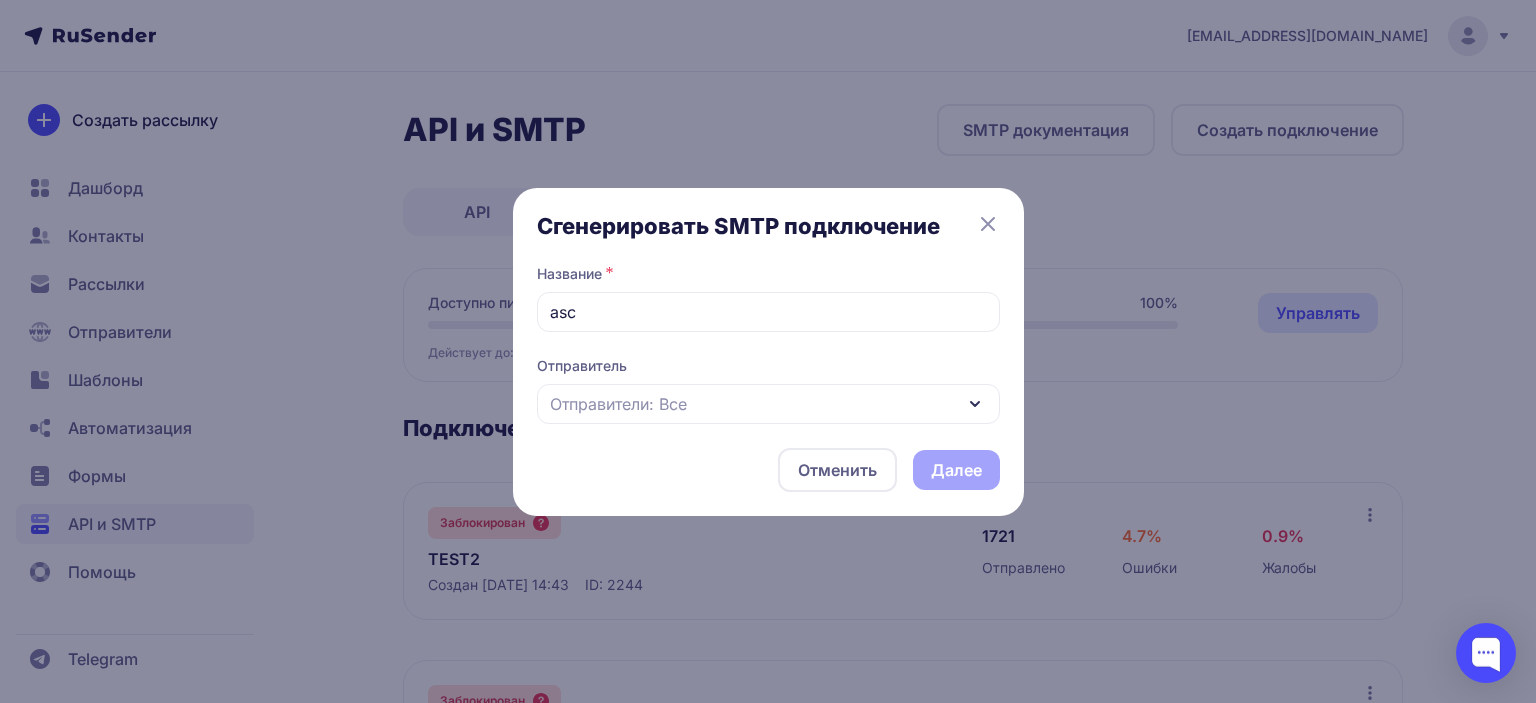 click on "Отправители: Все" at bounding box center [618, 404] 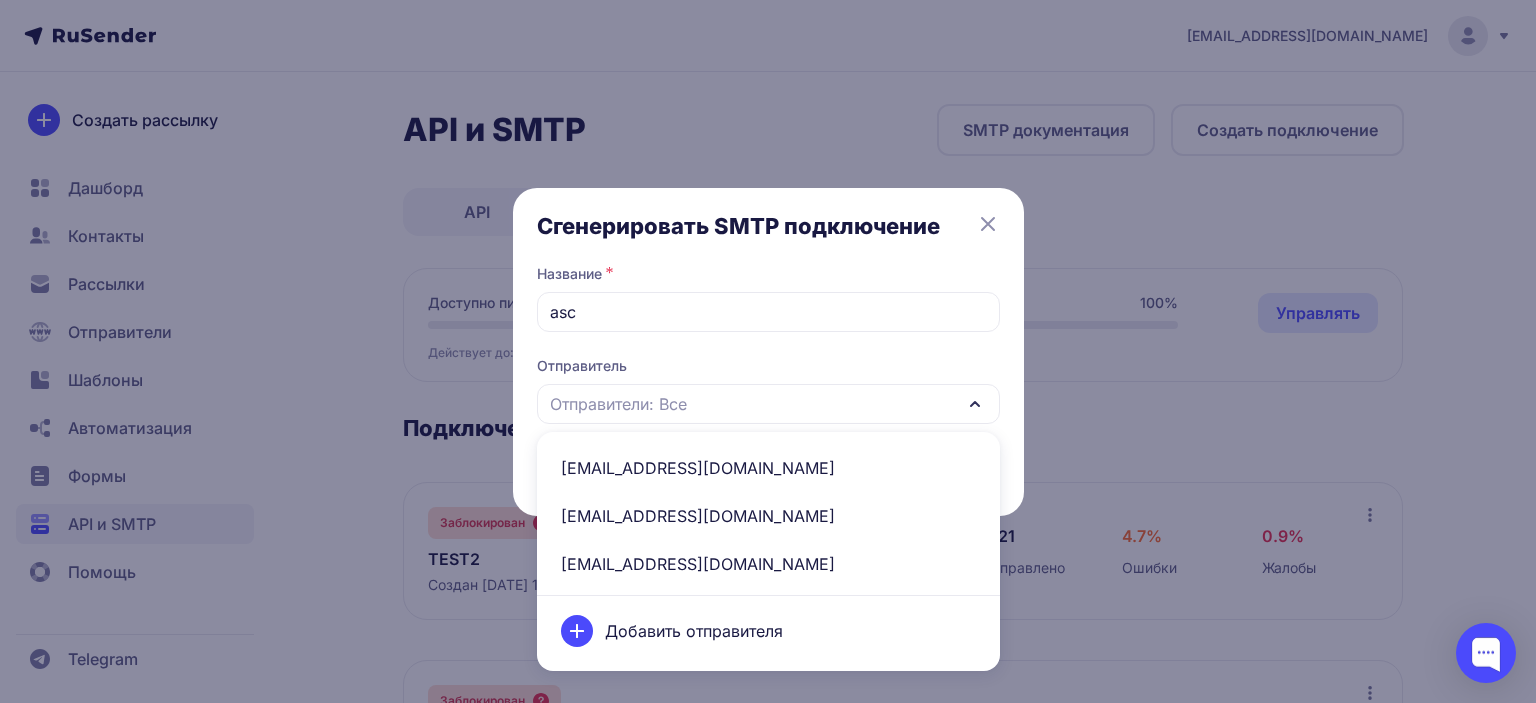 click on "[EMAIL_ADDRESS][DOMAIN_NAME]" 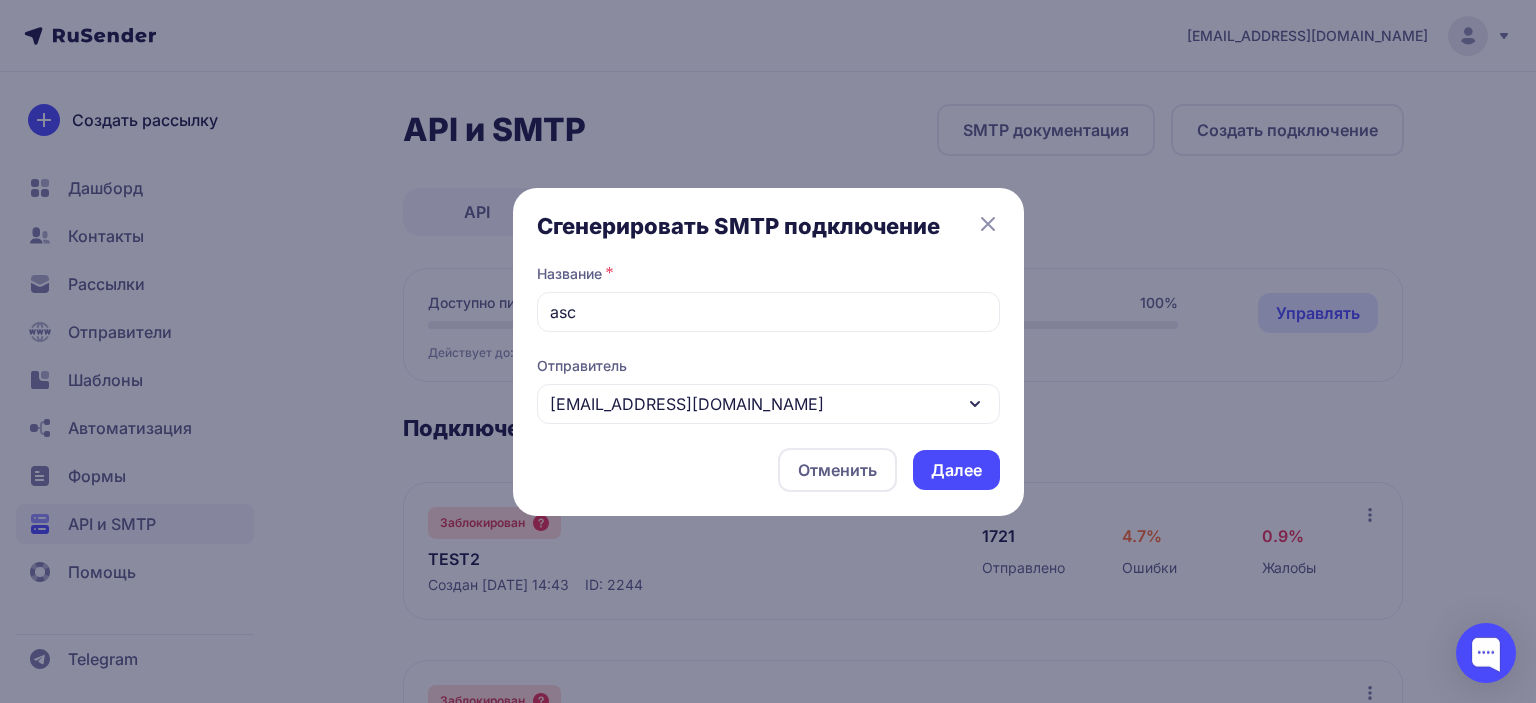 click on "Далее" at bounding box center [956, 470] 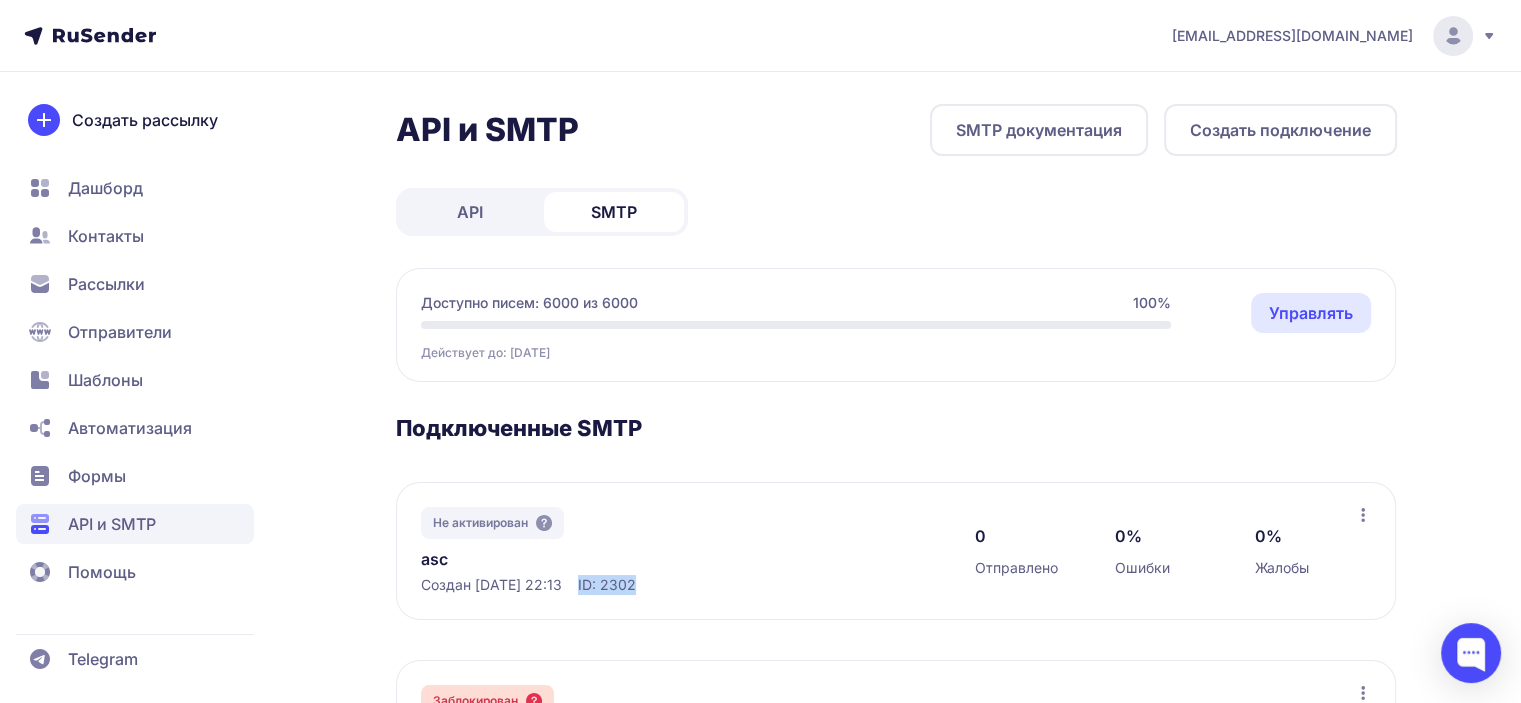 drag, startPoint x: 608, startPoint y: 583, endPoint x: 684, endPoint y: 577, distance: 76.23647 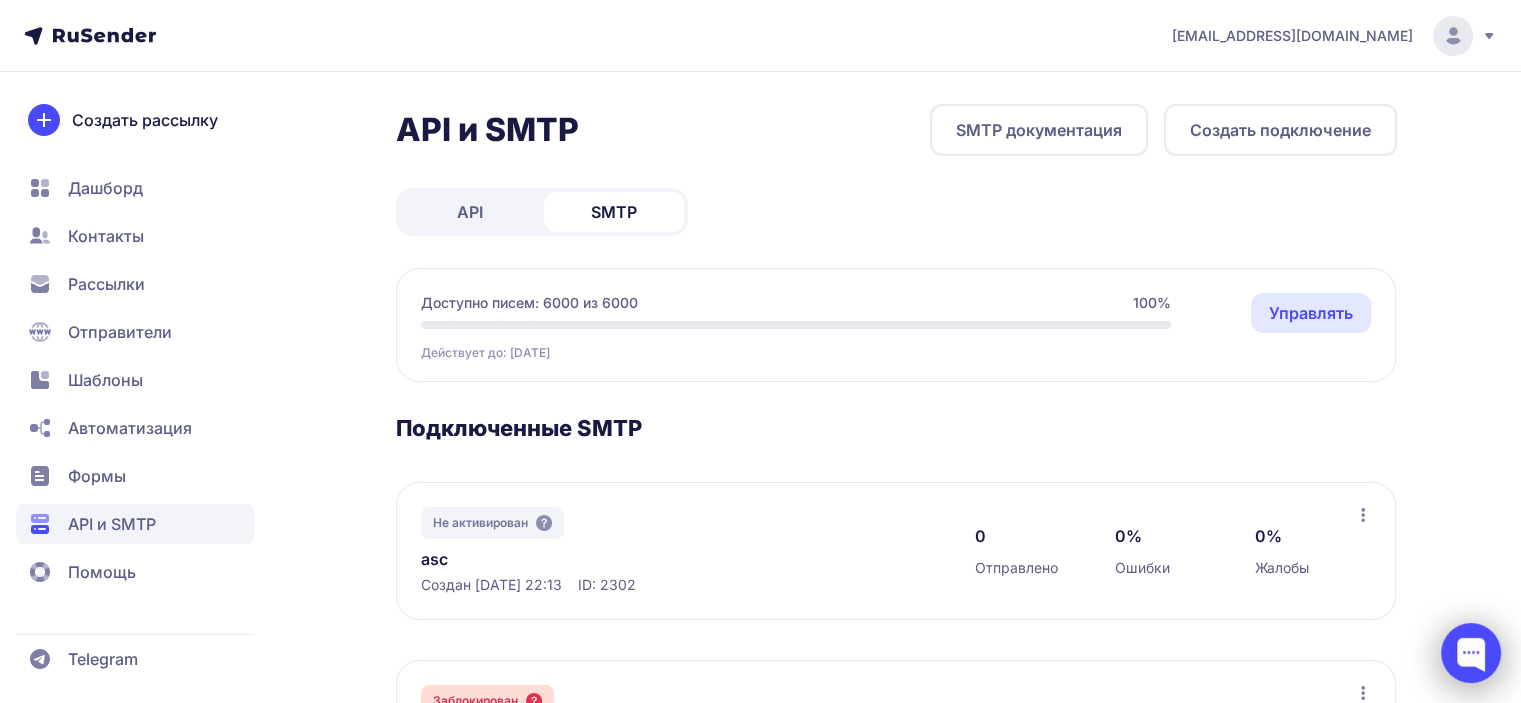 click at bounding box center (1471, 653) 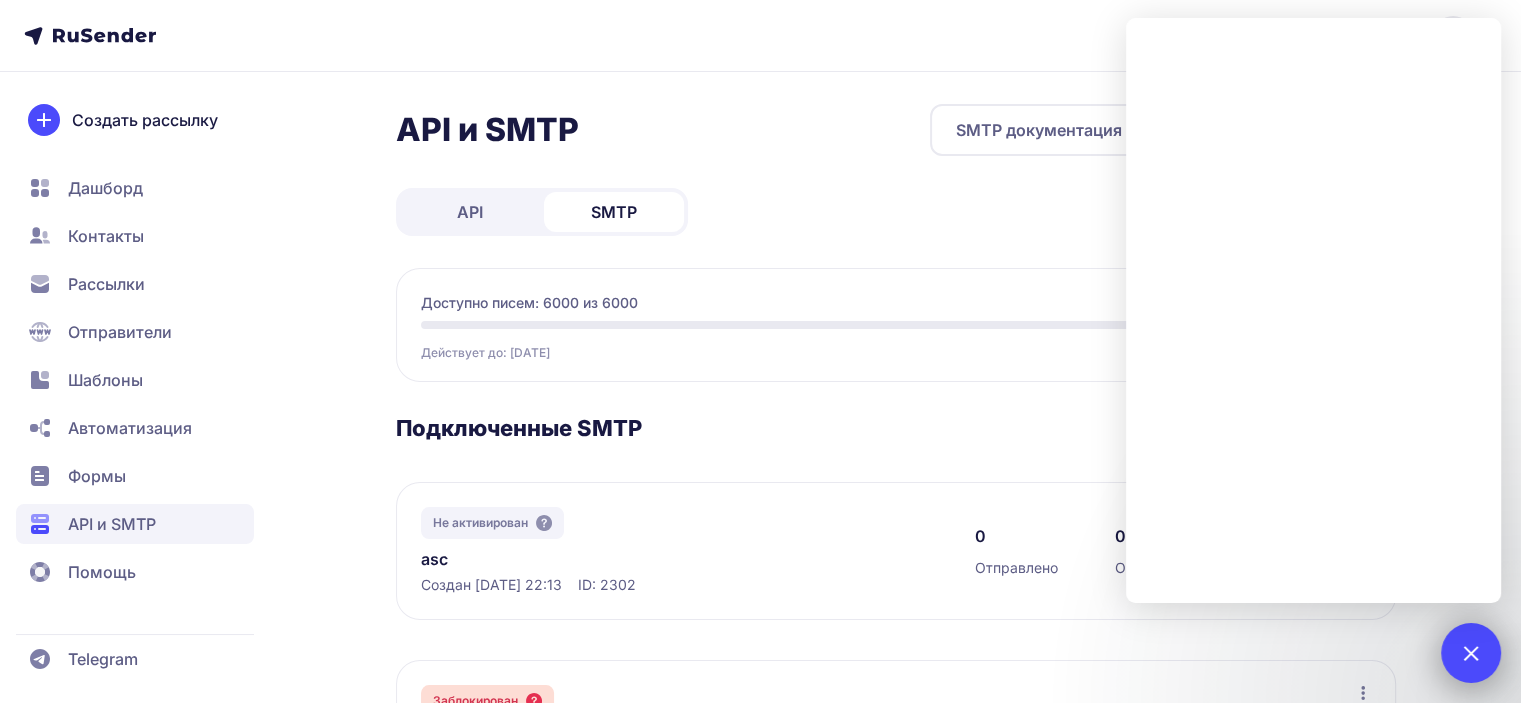 click at bounding box center [1470, 652] 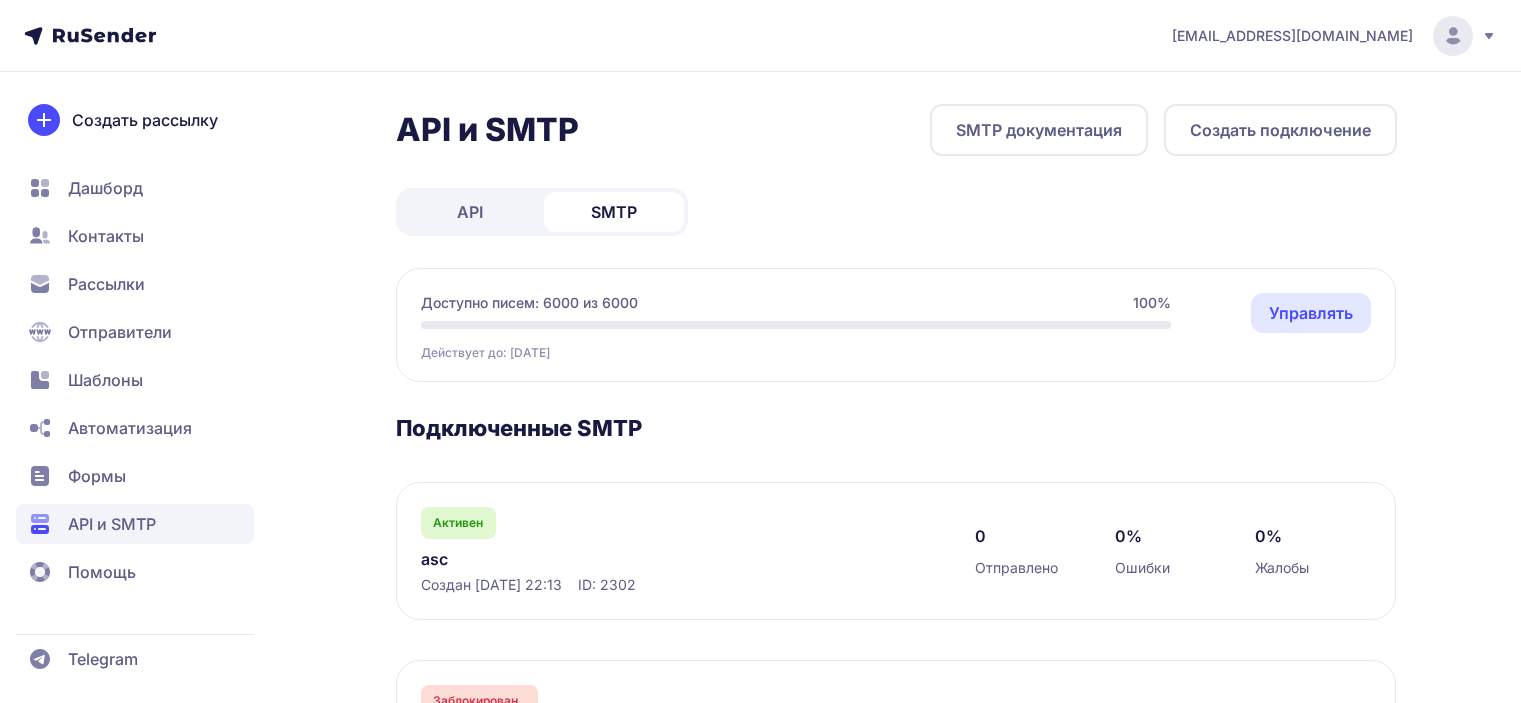 scroll, scrollTop: 0, scrollLeft: 0, axis: both 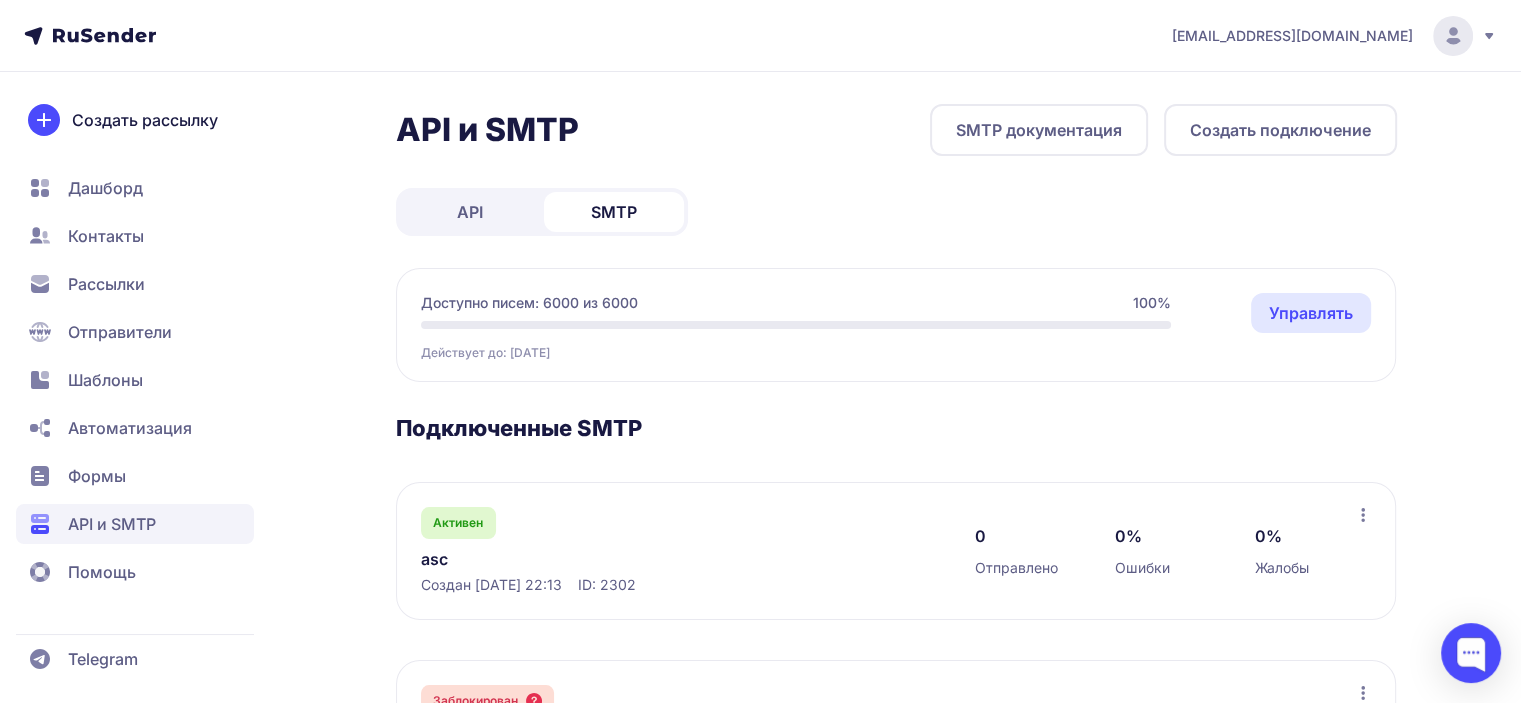 click on "asc" at bounding box center (626, 559) 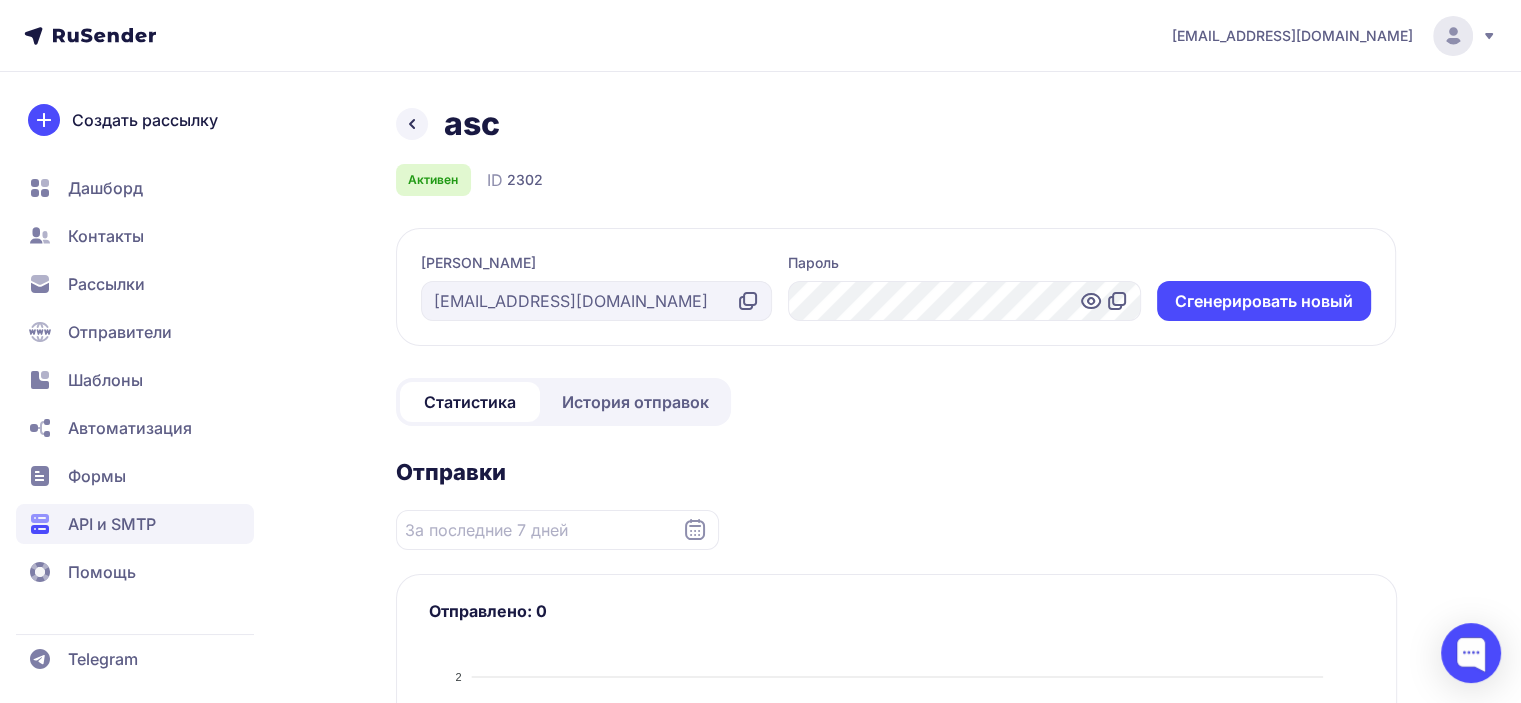 drag, startPoint x: 635, startPoint y: 283, endPoint x: 515, endPoint y: 307, distance: 122.376465 